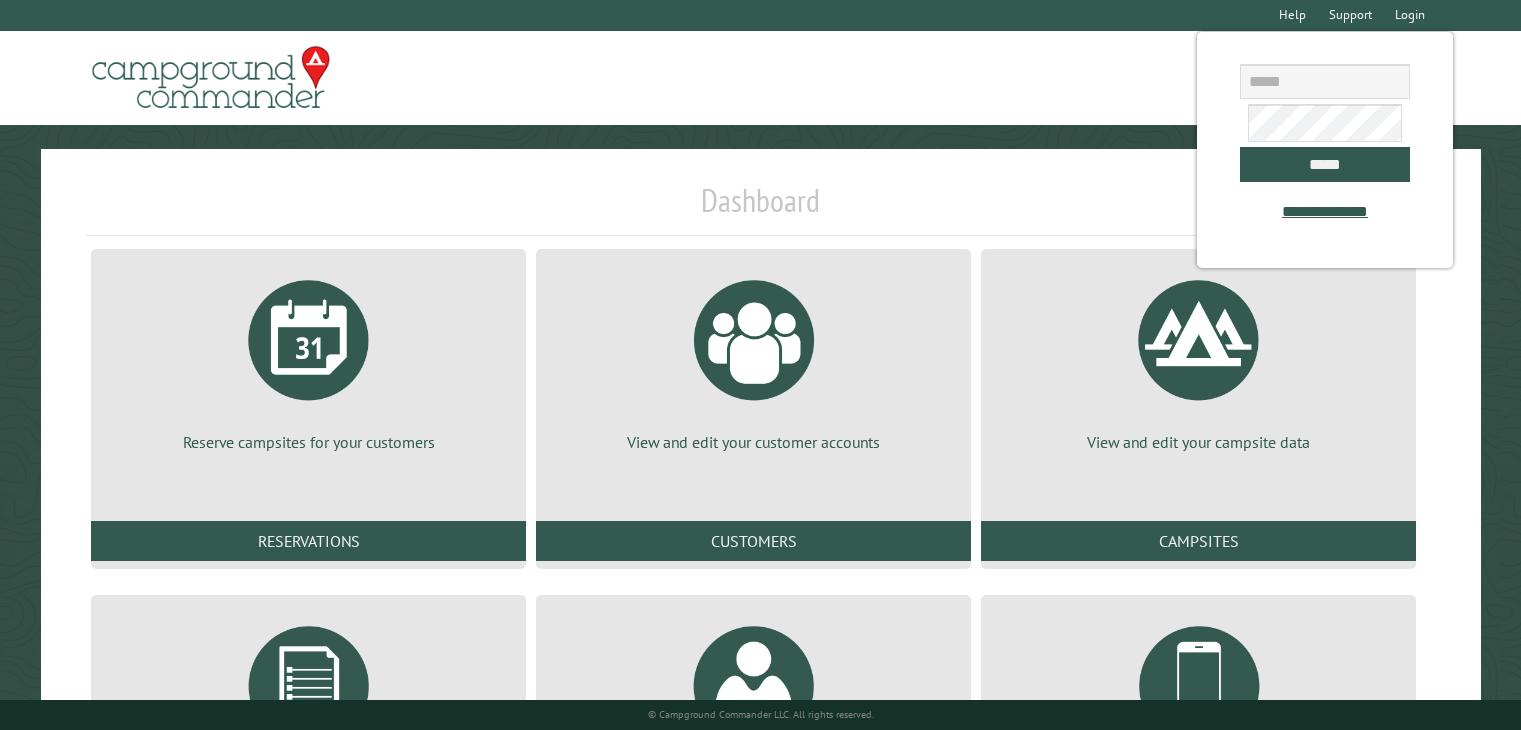 scroll, scrollTop: 0, scrollLeft: 0, axis: both 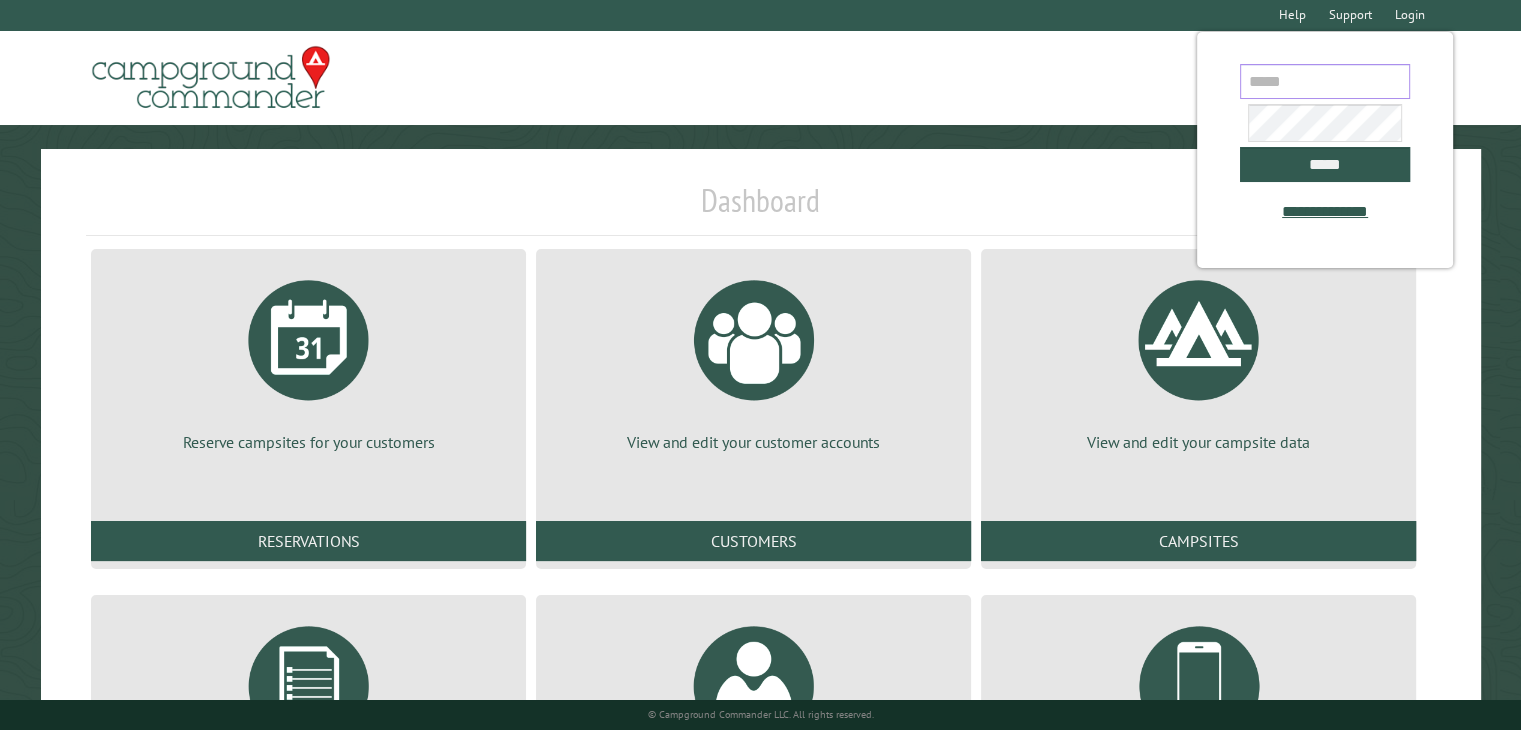 click at bounding box center [1325, 81] 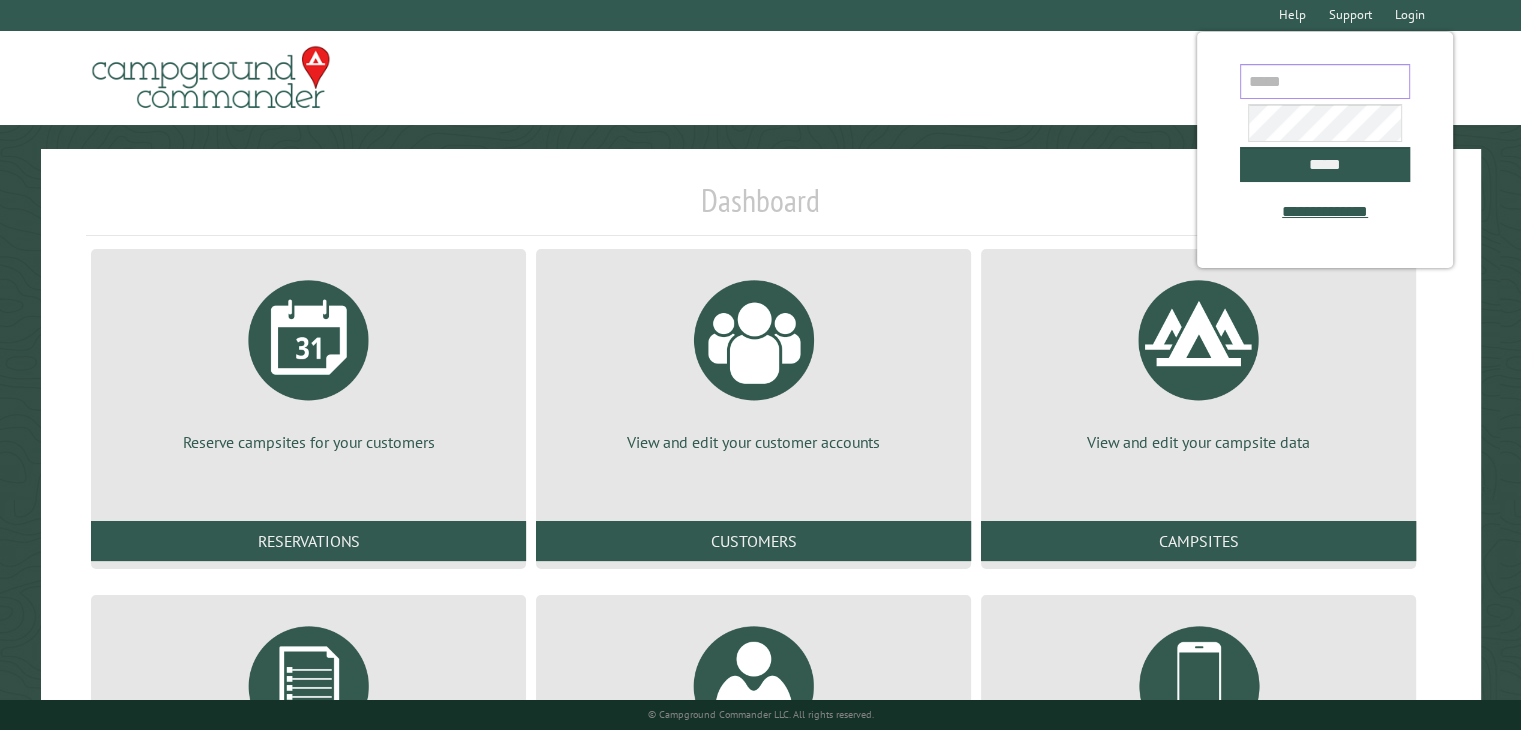 type on "**********" 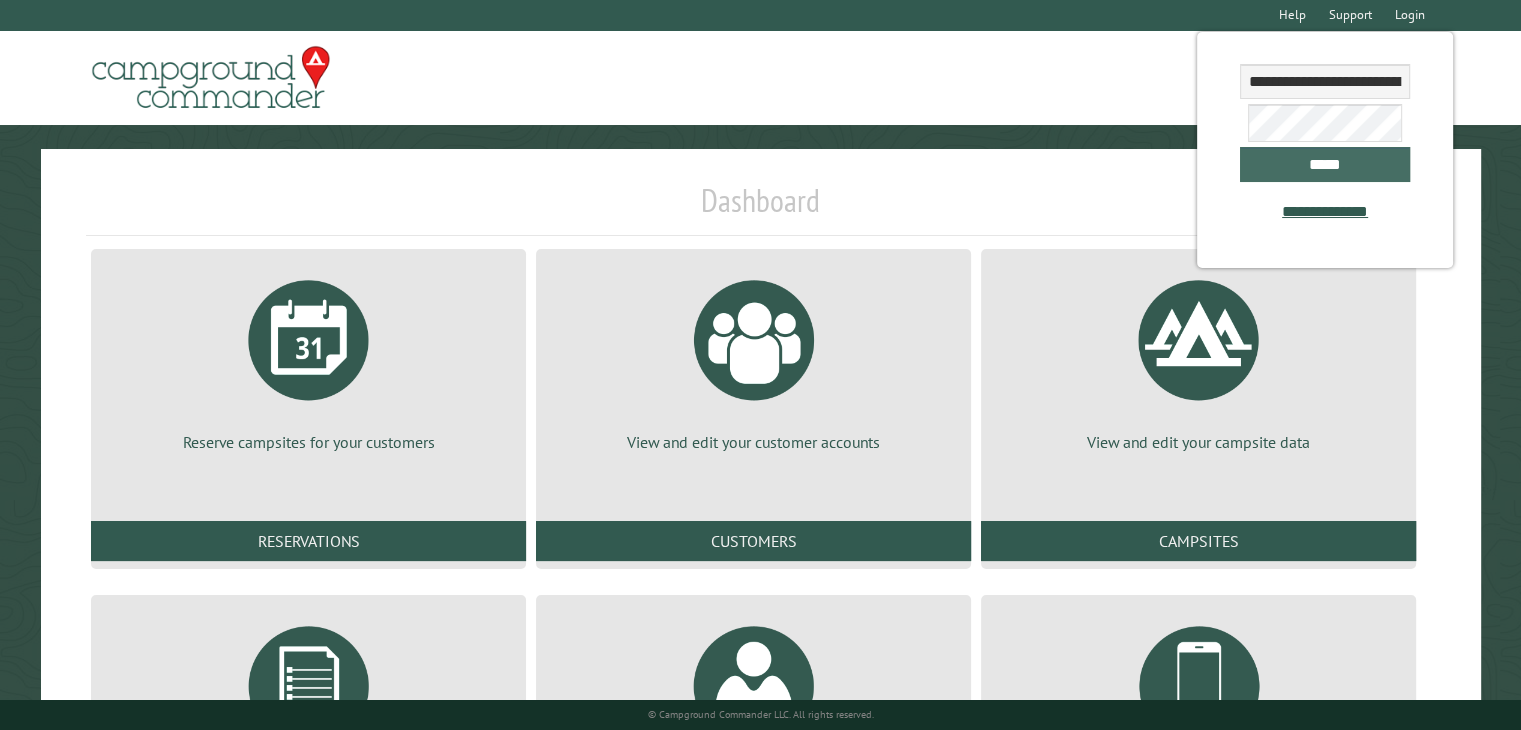 click on "*****" at bounding box center [1325, 164] 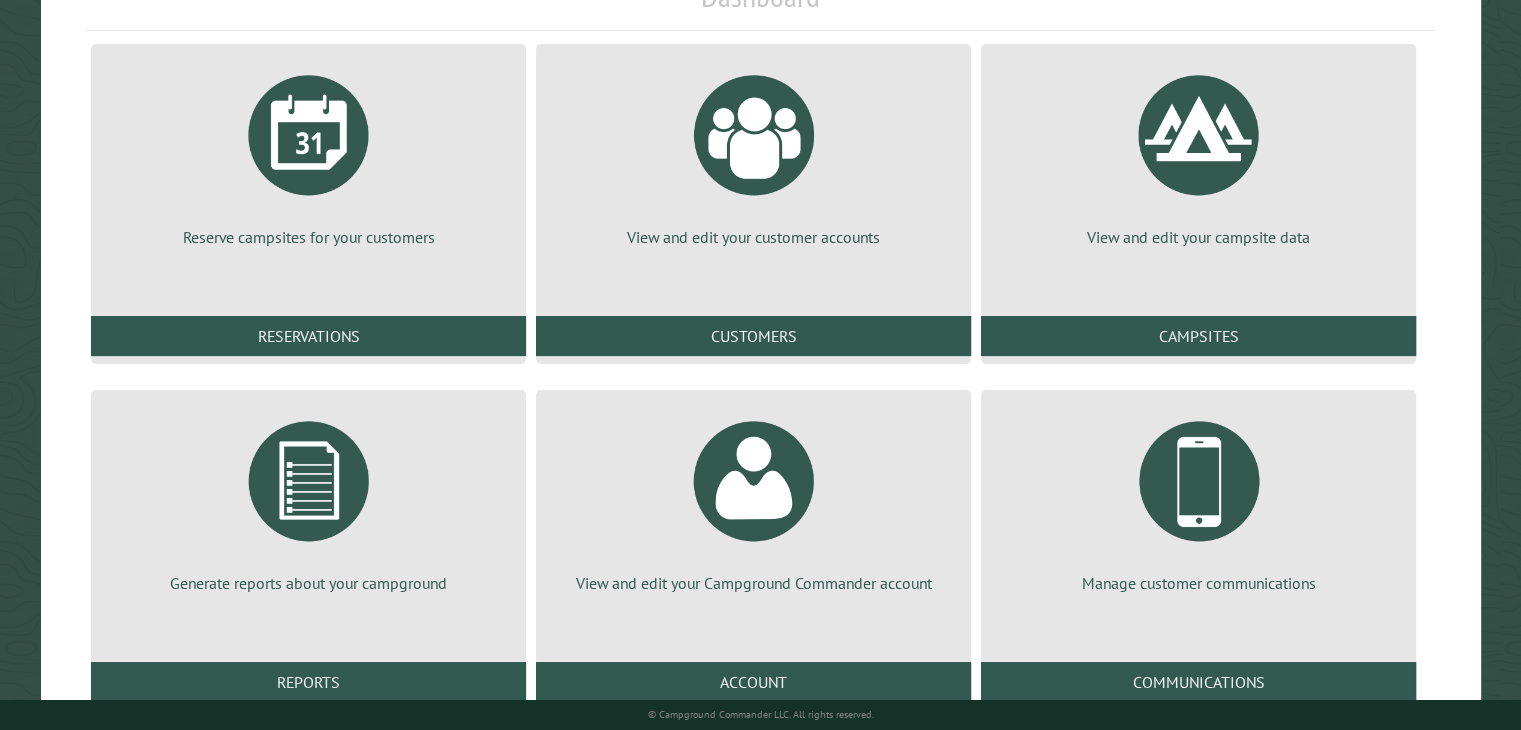 scroll, scrollTop: 272, scrollLeft: 0, axis: vertical 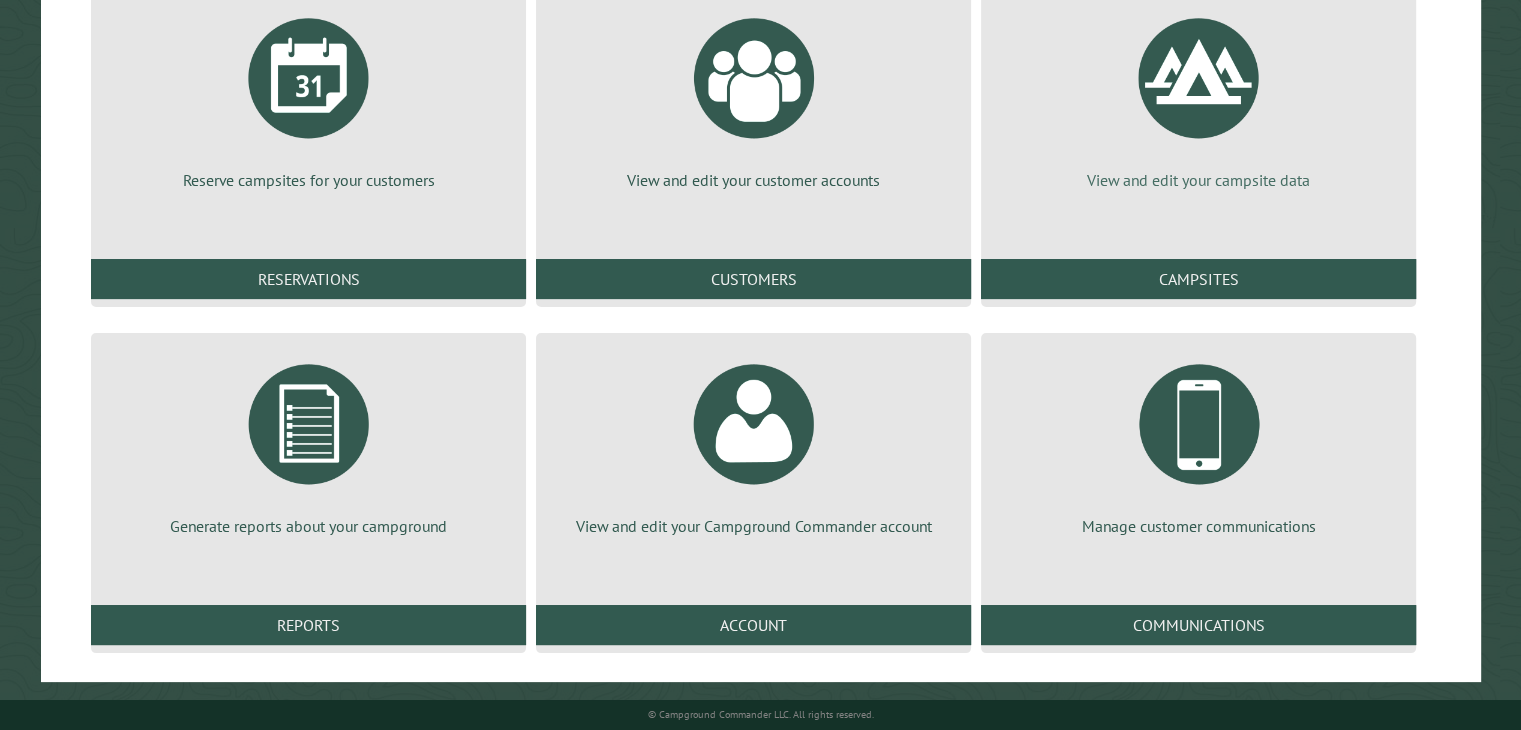 click on "View and edit your campsite data" at bounding box center (1198, 180) 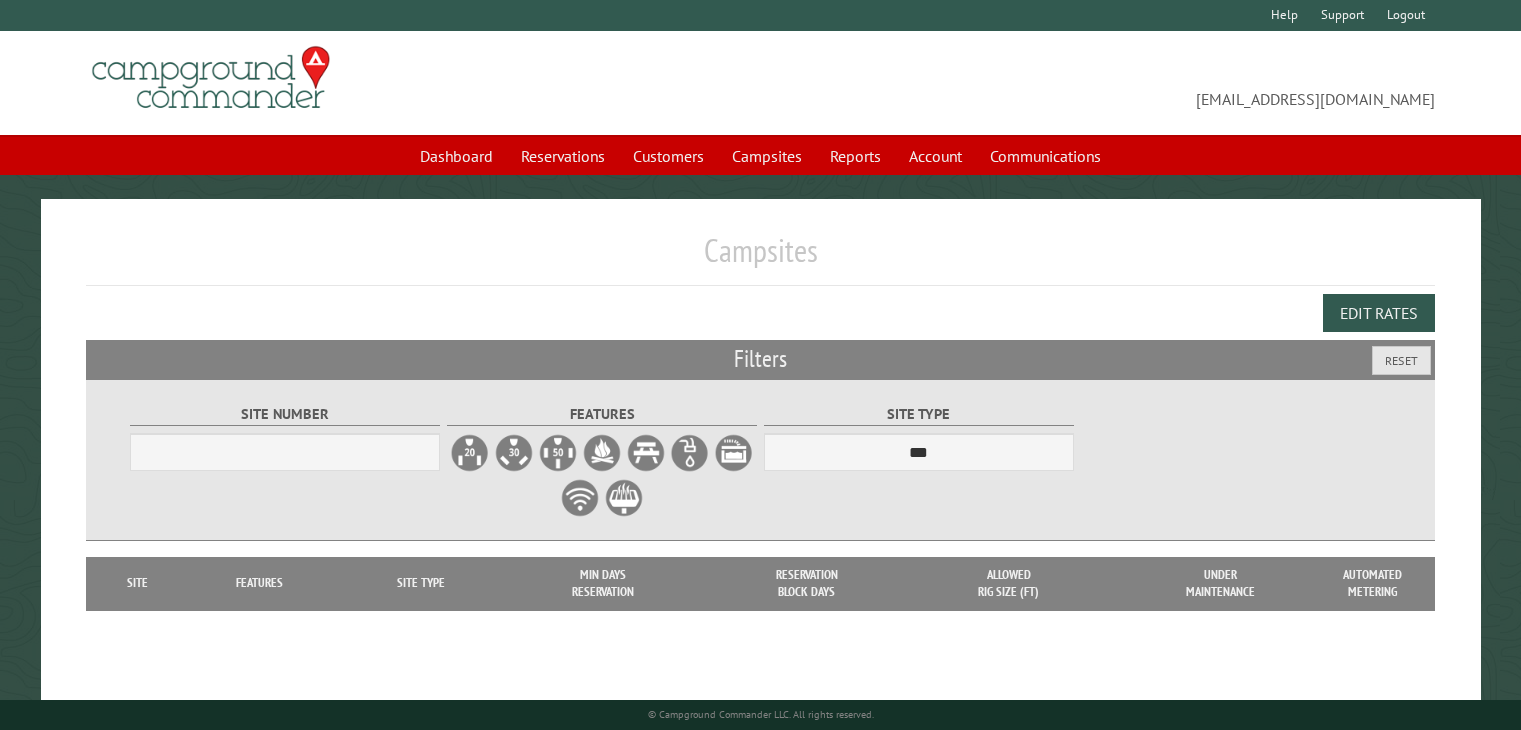 scroll, scrollTop: 0, scrollLeft: 0, axis: both 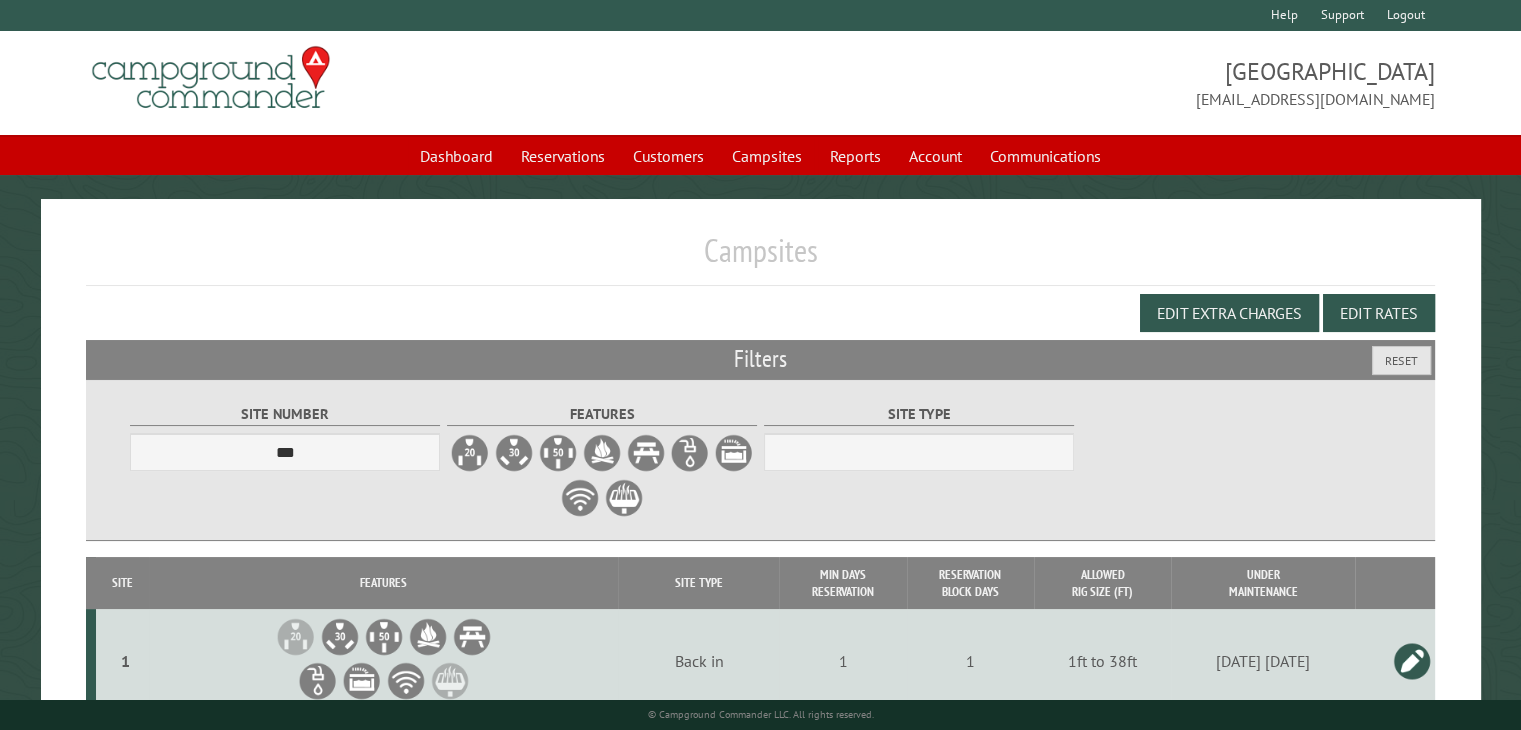 select on "***" 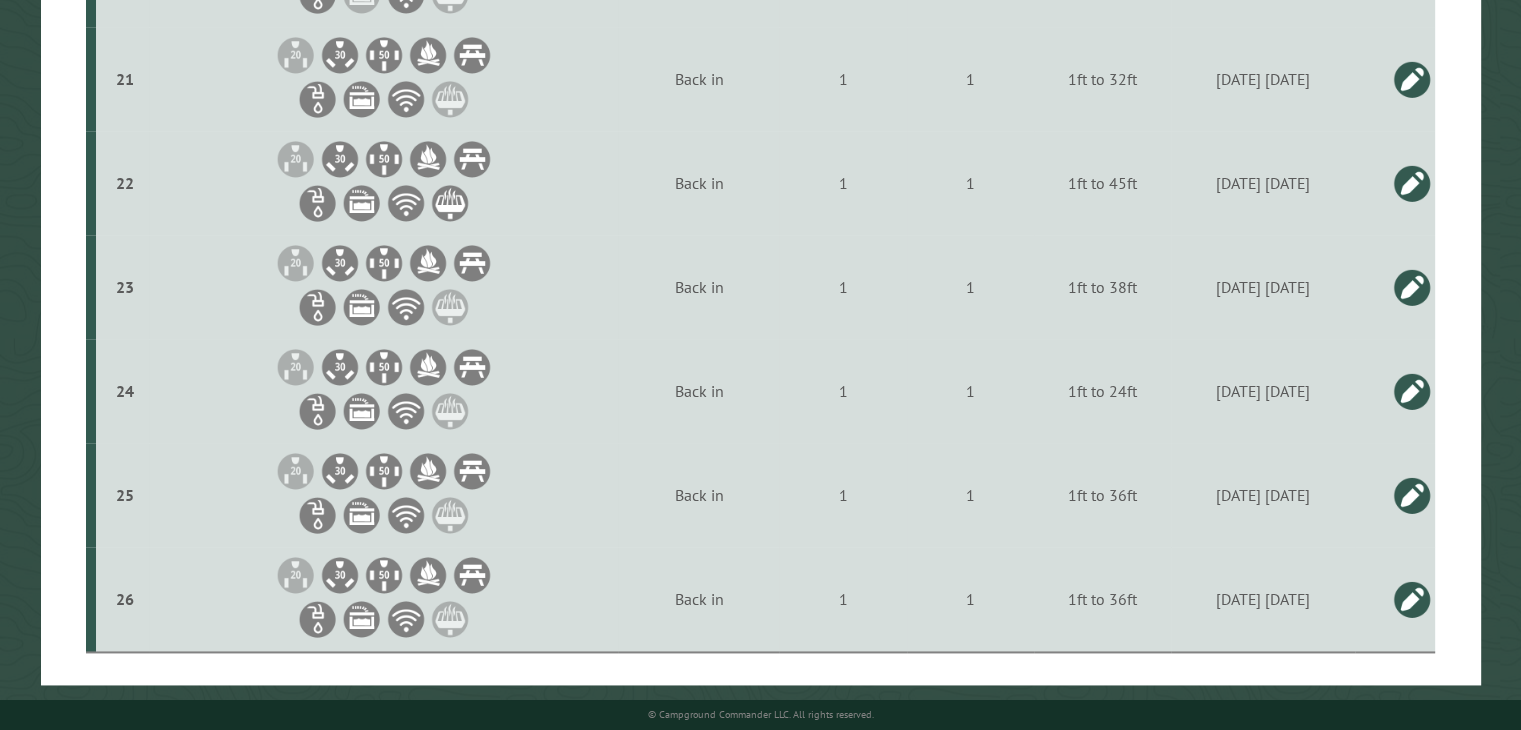 scroll, scrollTop: 2704, scrollLeft: 0, axis: vertical 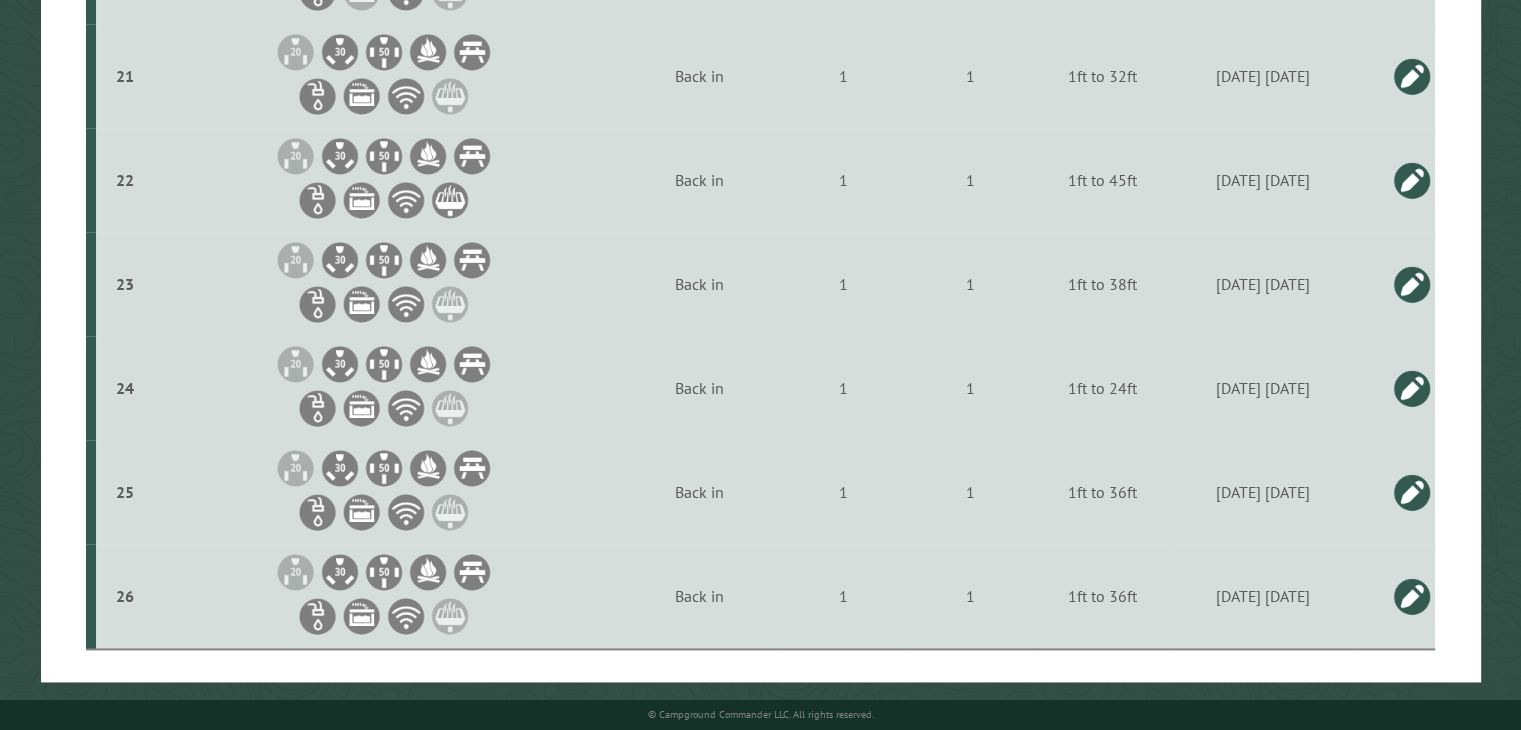 click at bounding box center (1412, 388) 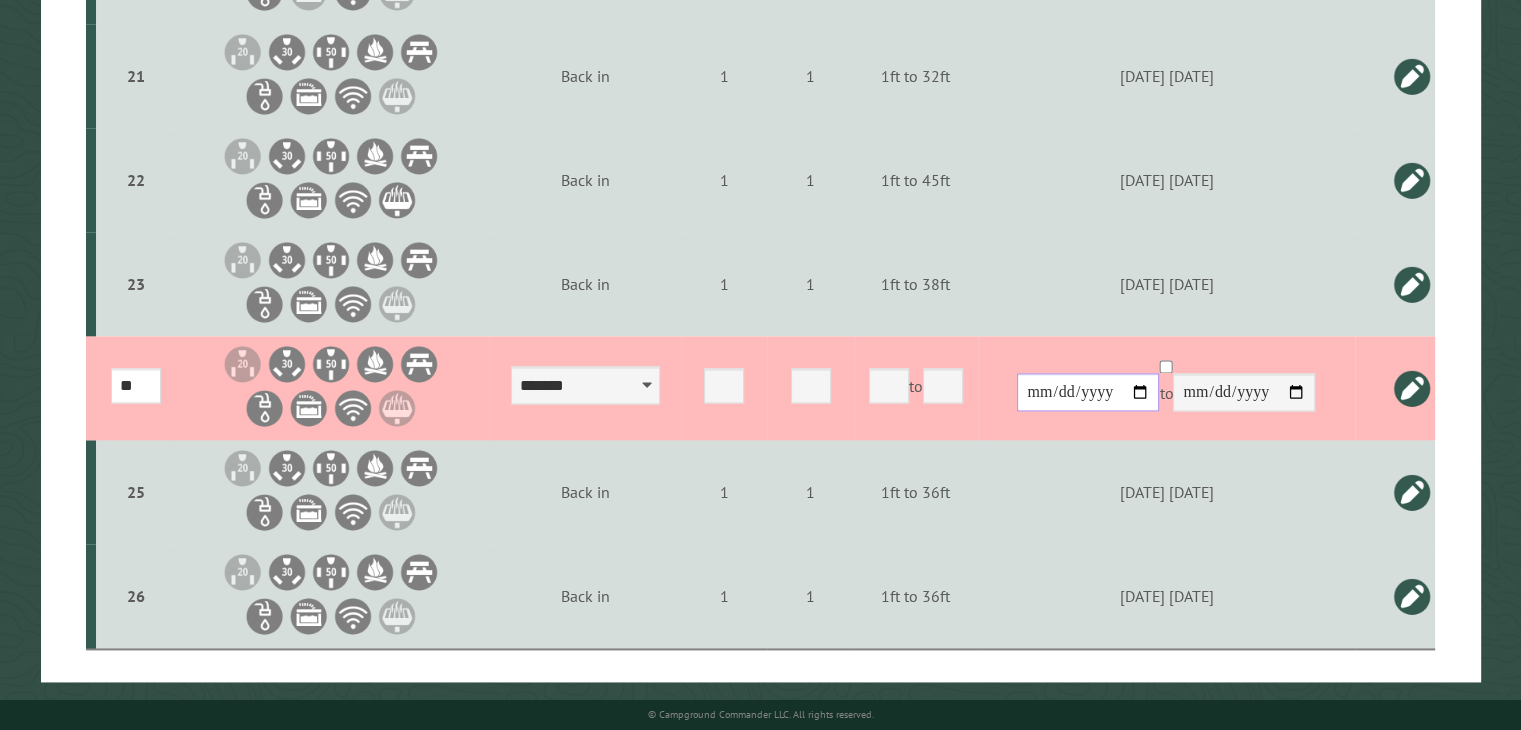 click on "**********" at bounding box center [1088, 392] 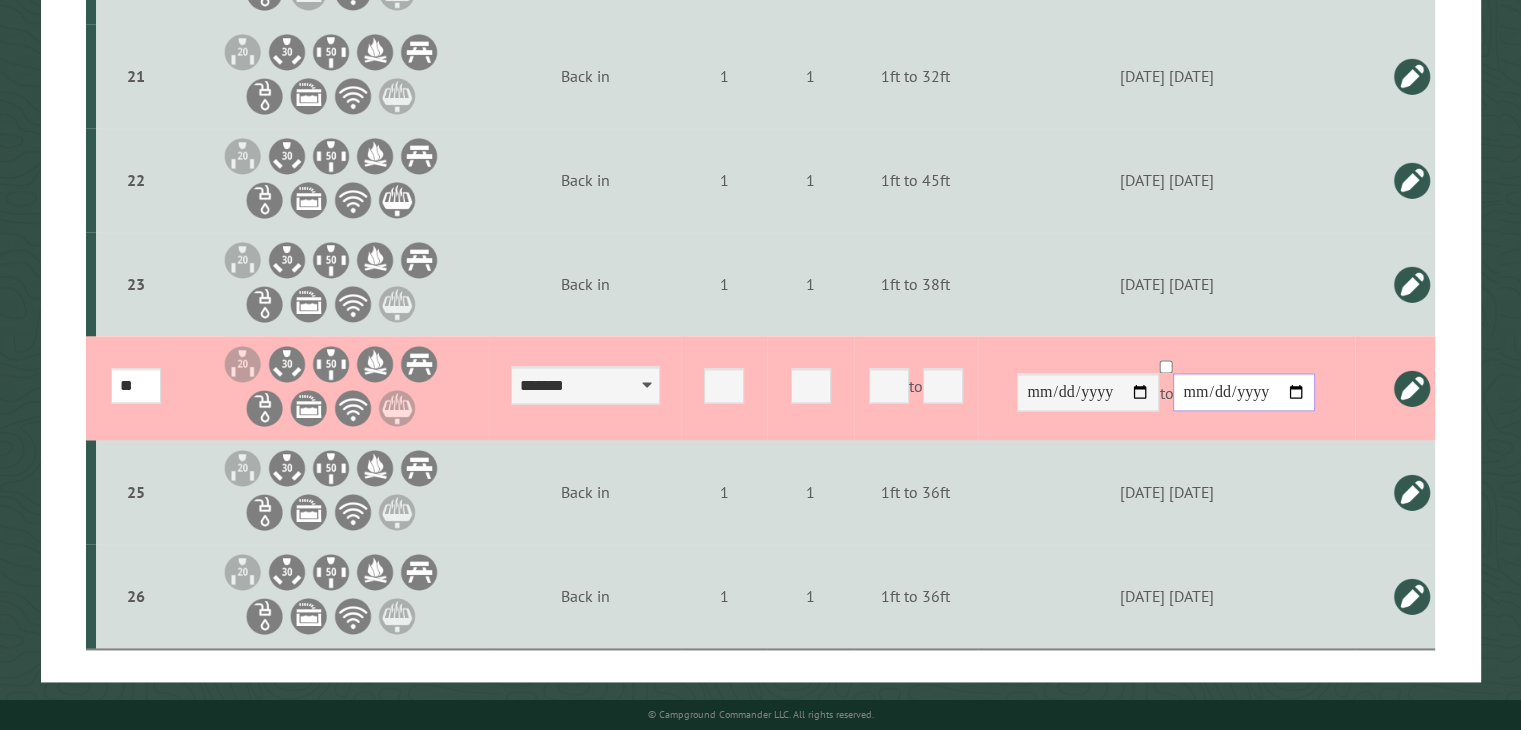 click on "**********" at bounding box center (1244, 392) 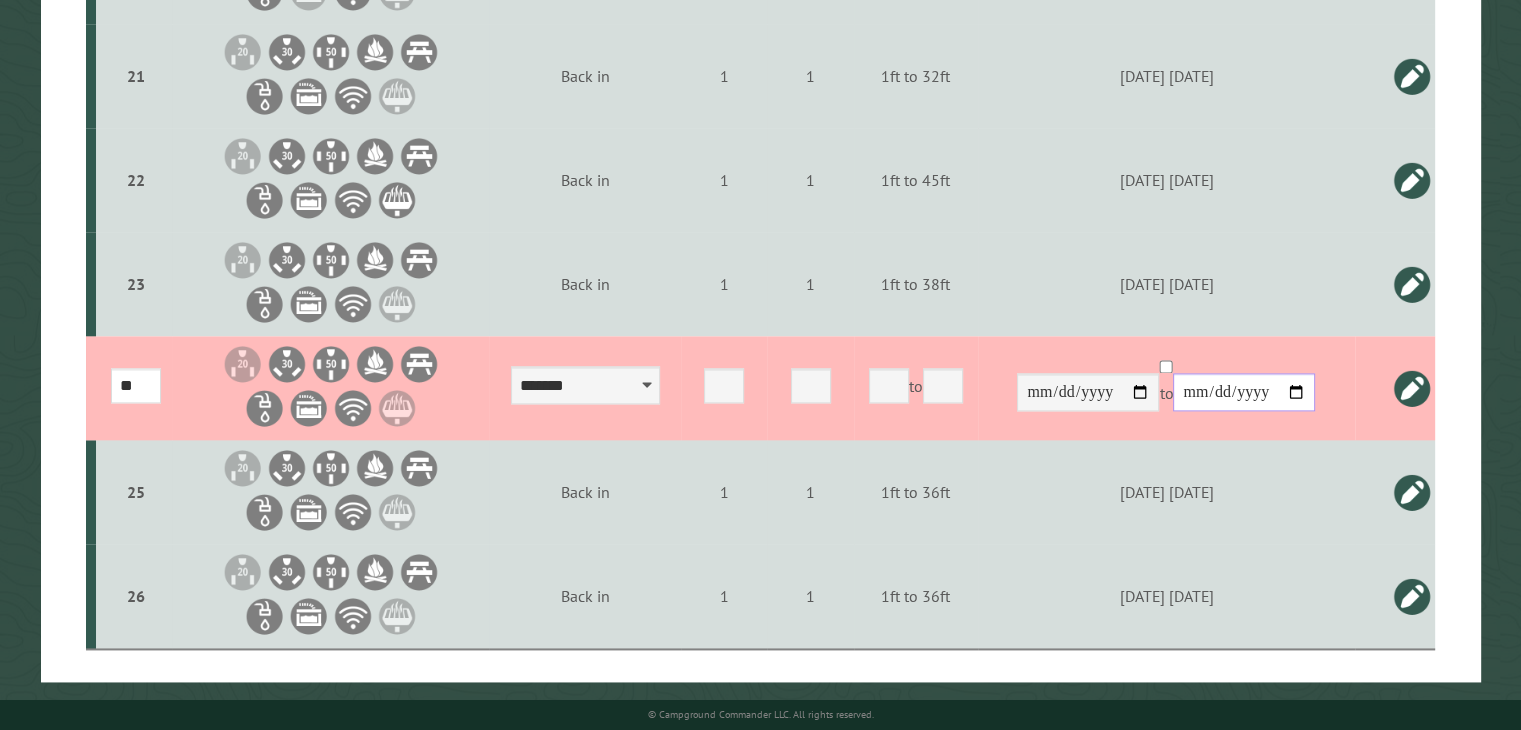 type on "**********" 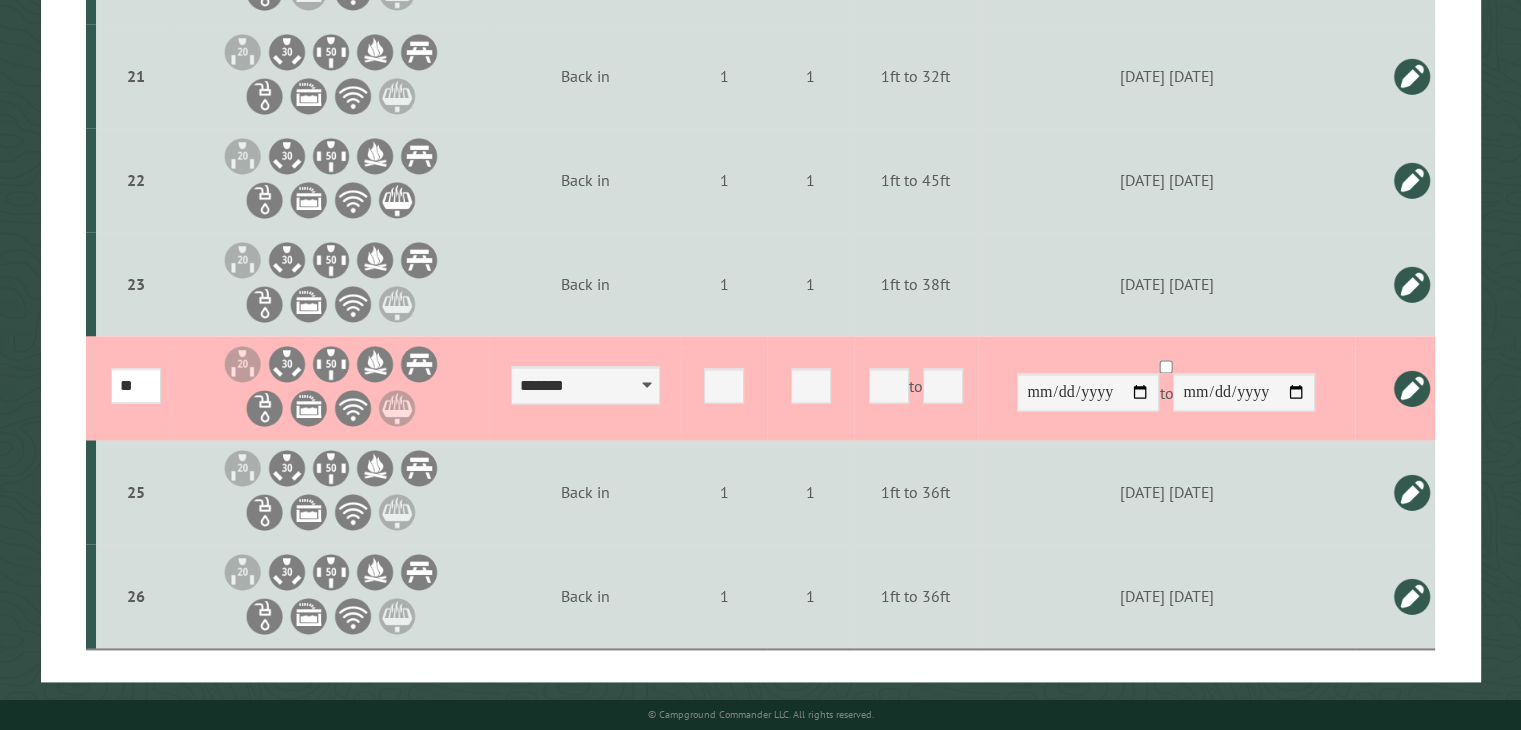 click at bounding box center (1412, 388) 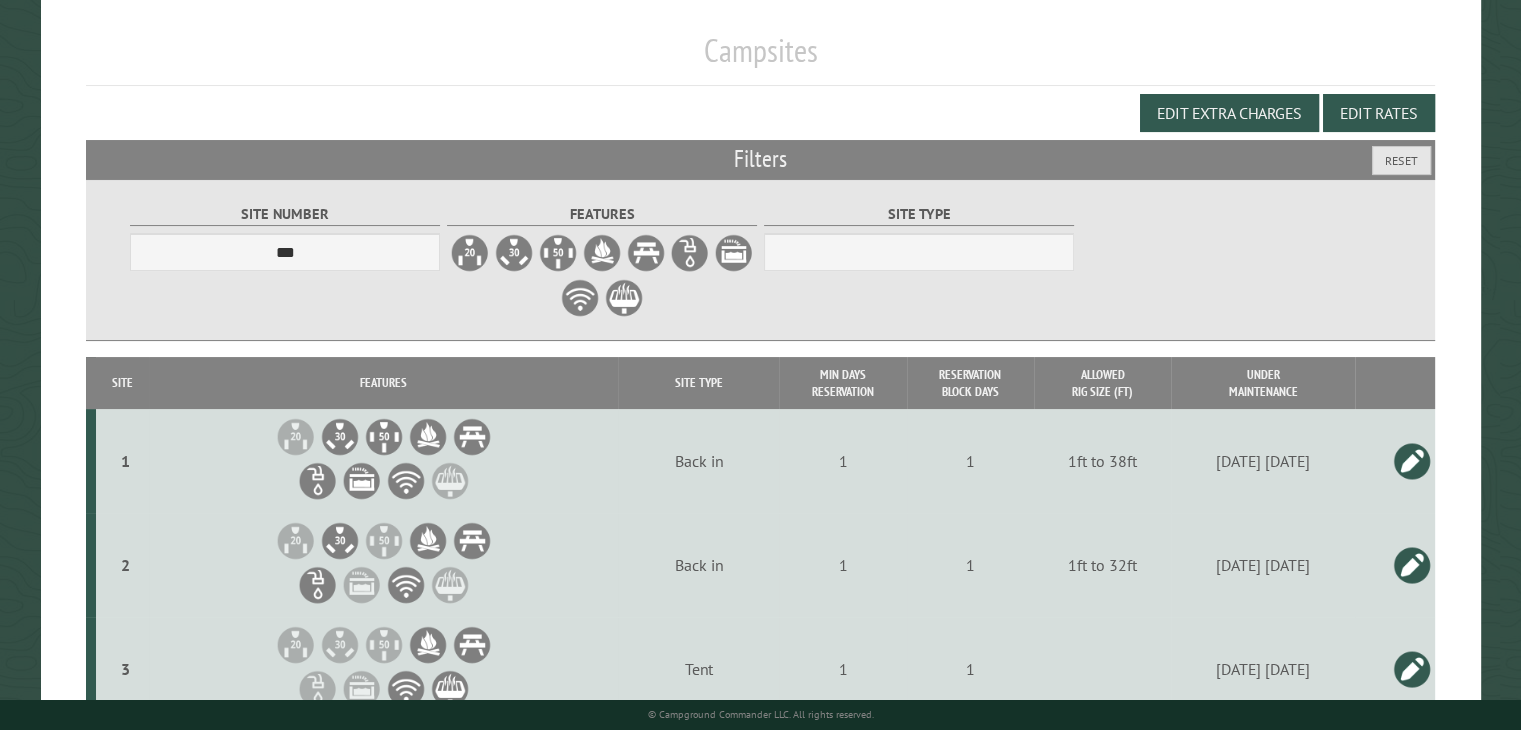 scroll, scrollTop: 104, scrollLeft: 0, axis: vertical 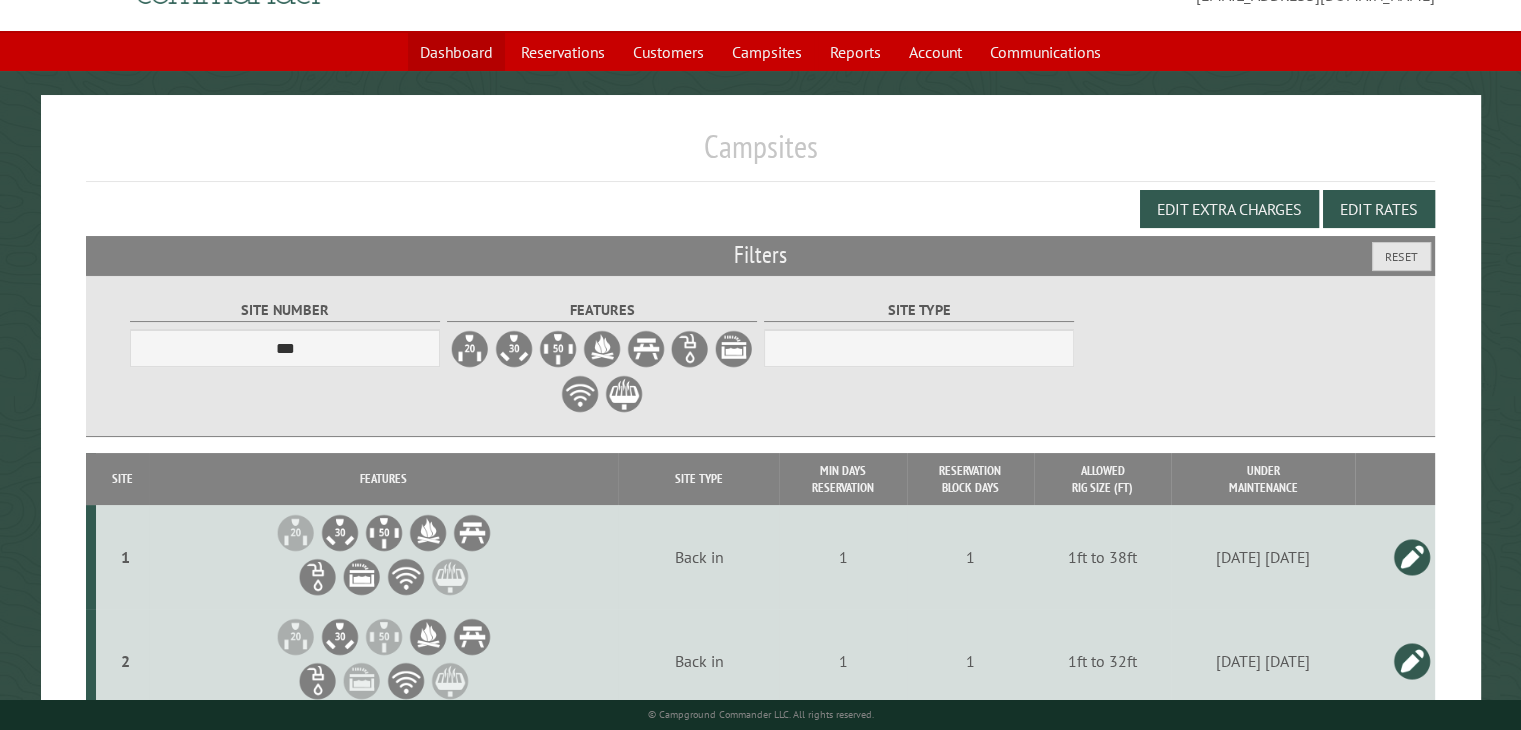 click on "Dashboard" at bounding box center (456, 52) 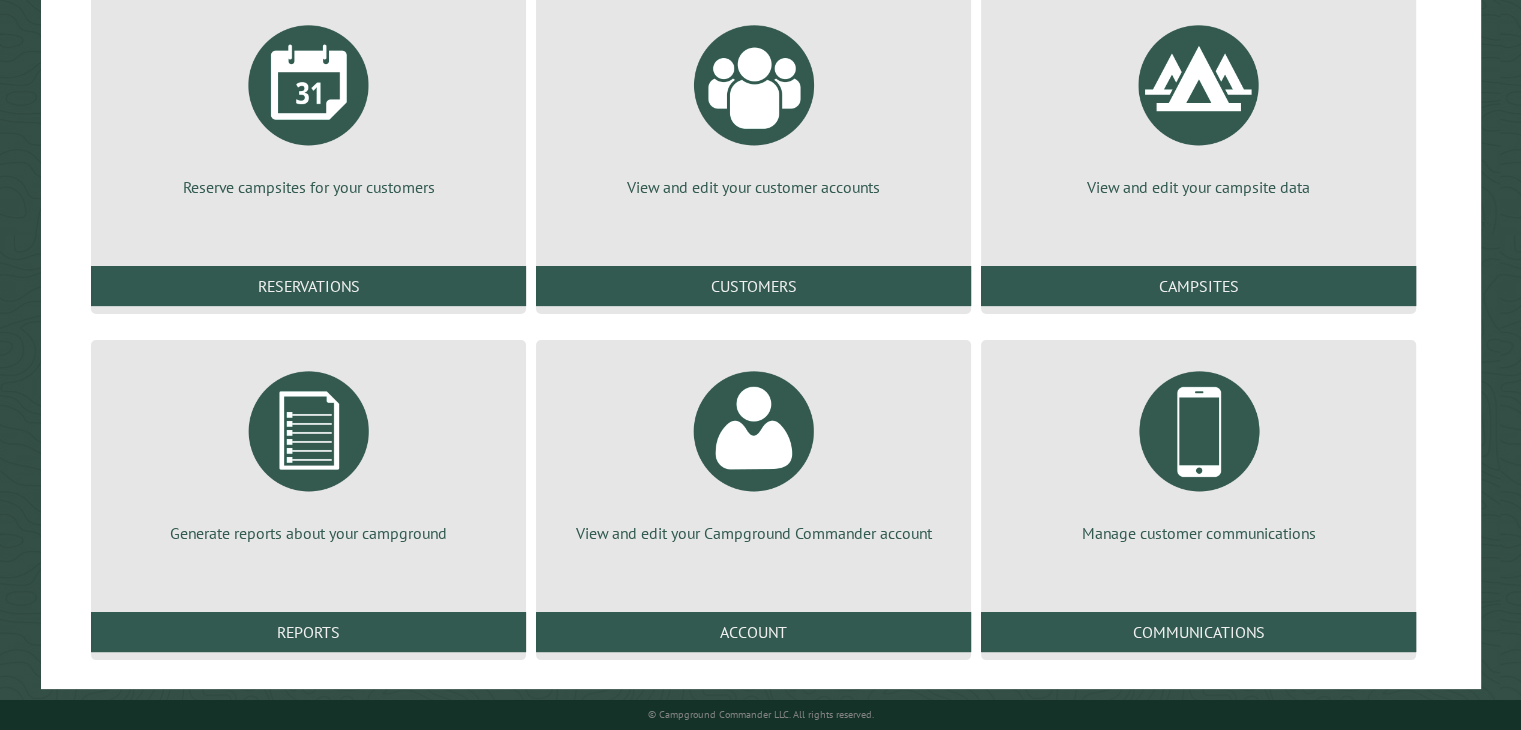 scroll, scrollTop: 272, scrollLeft: 0, axis: vertical 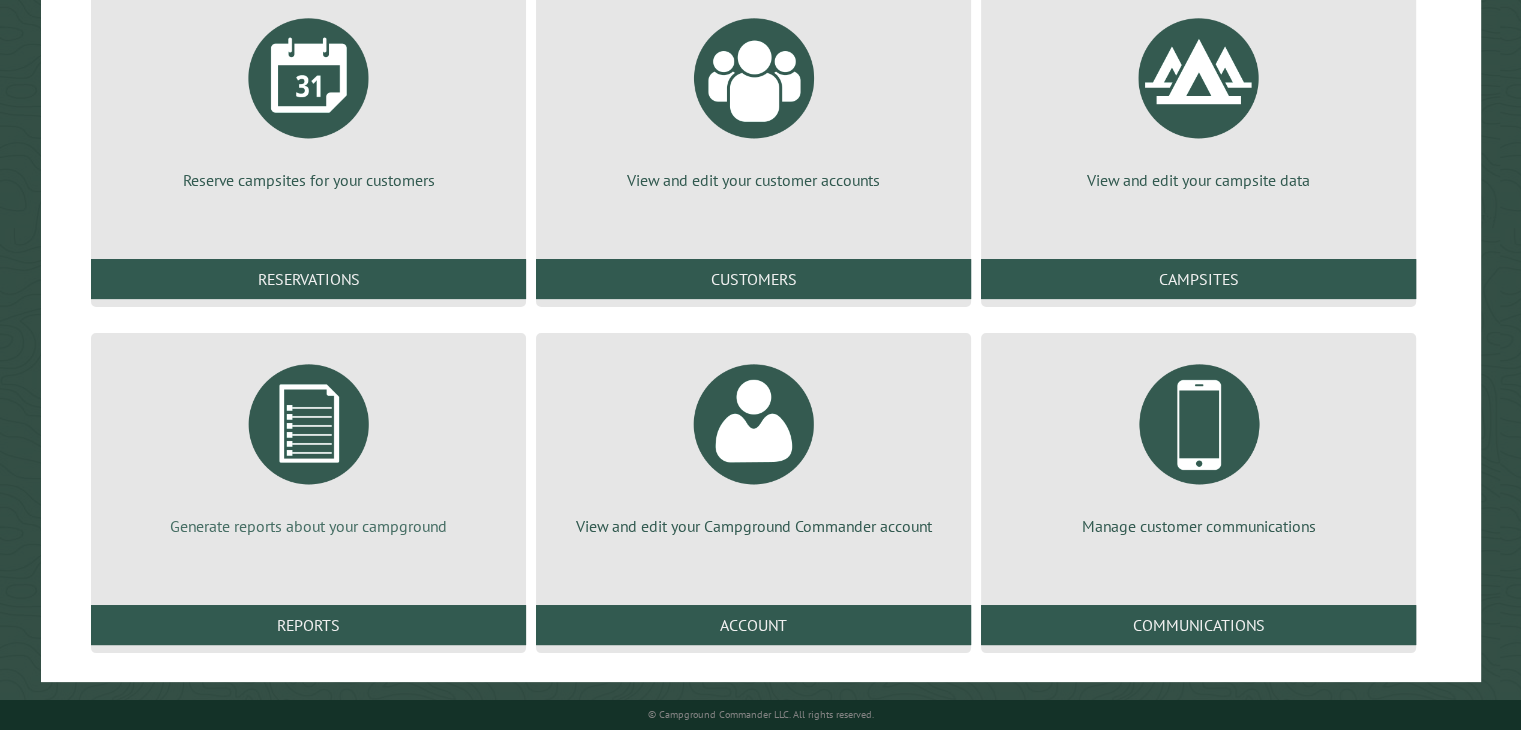 click at bounding box center [309, 424] 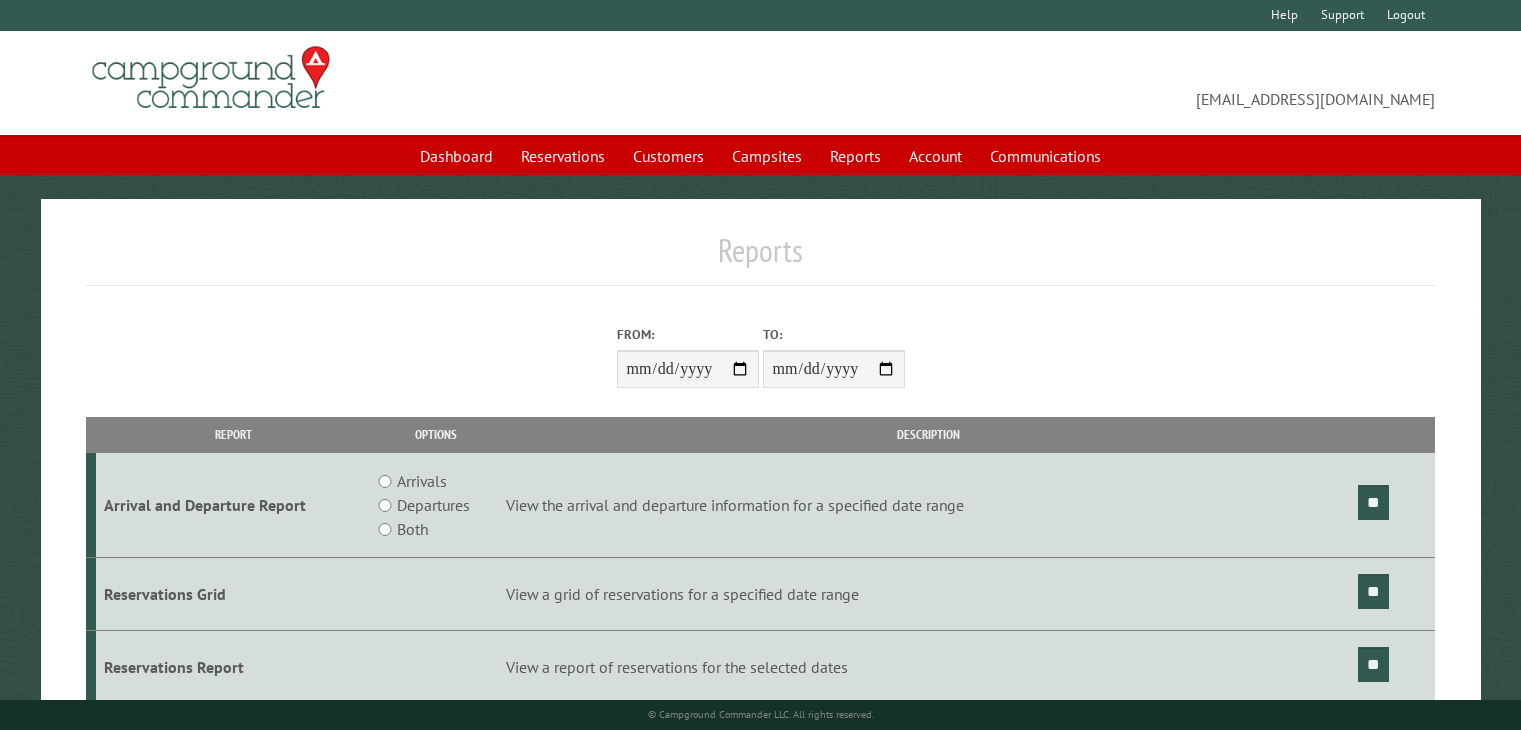 scroll, scrollTop: 0, scrollLeft: 0, axis: both 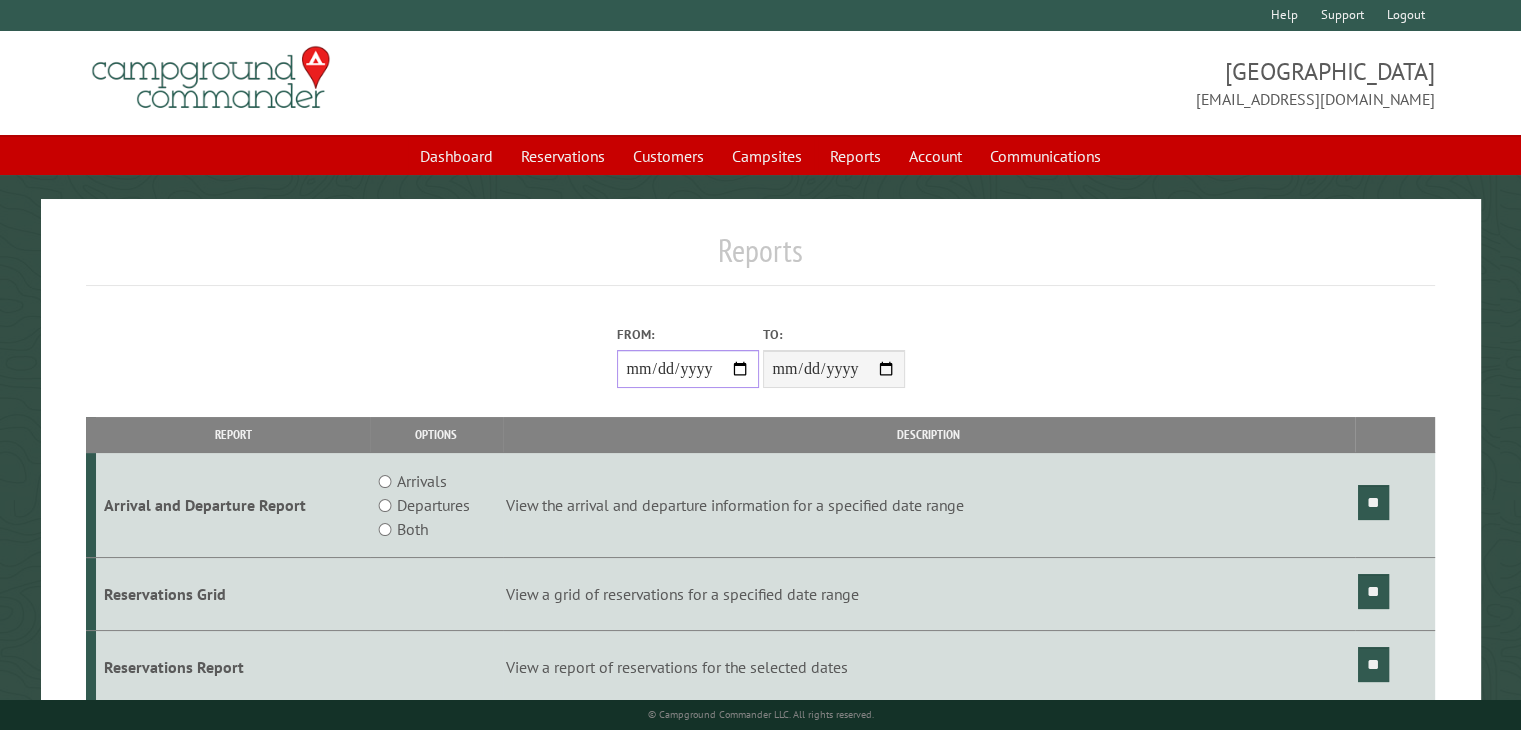 click on "From:" at bounding box center [688, 369] 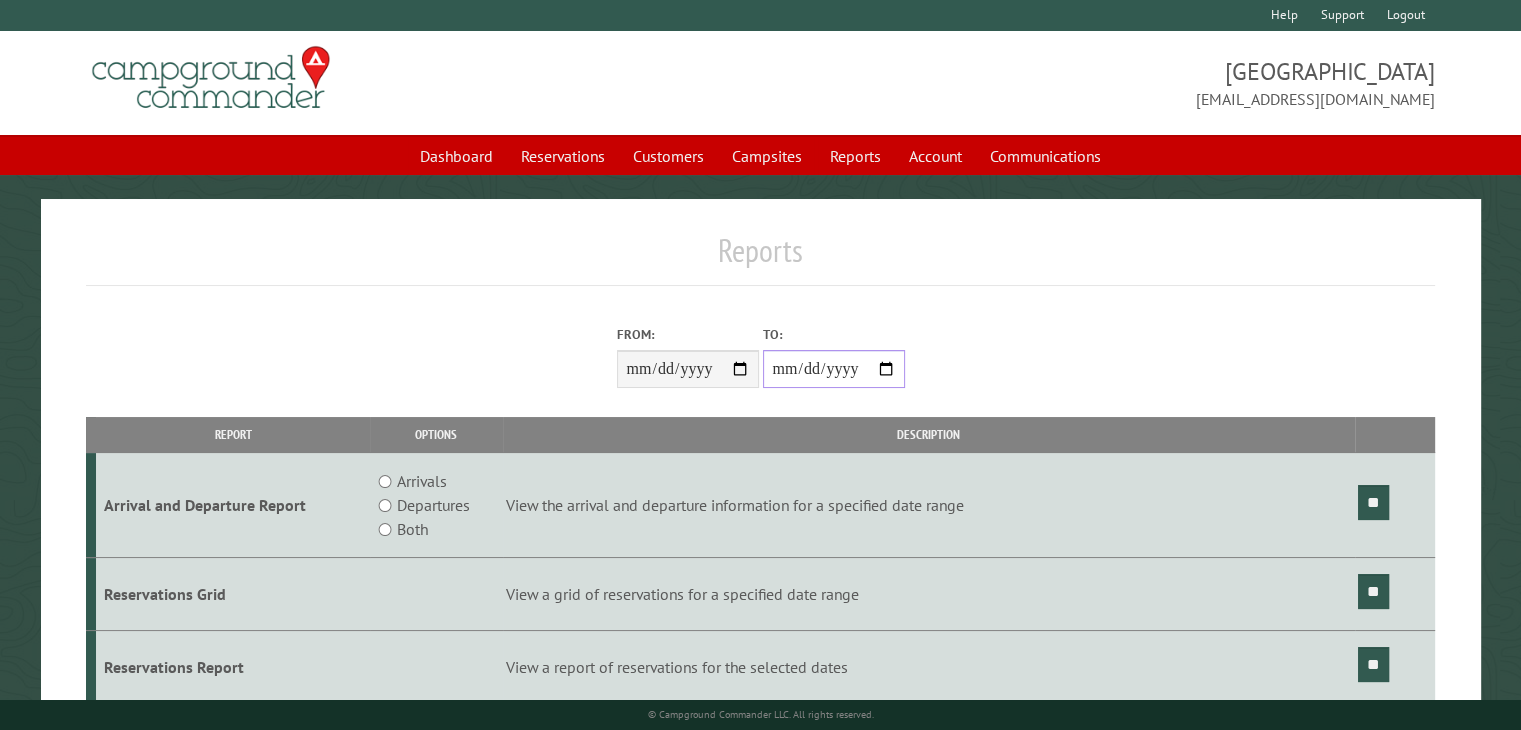 click on "**********" at bounding box center [834, 369] 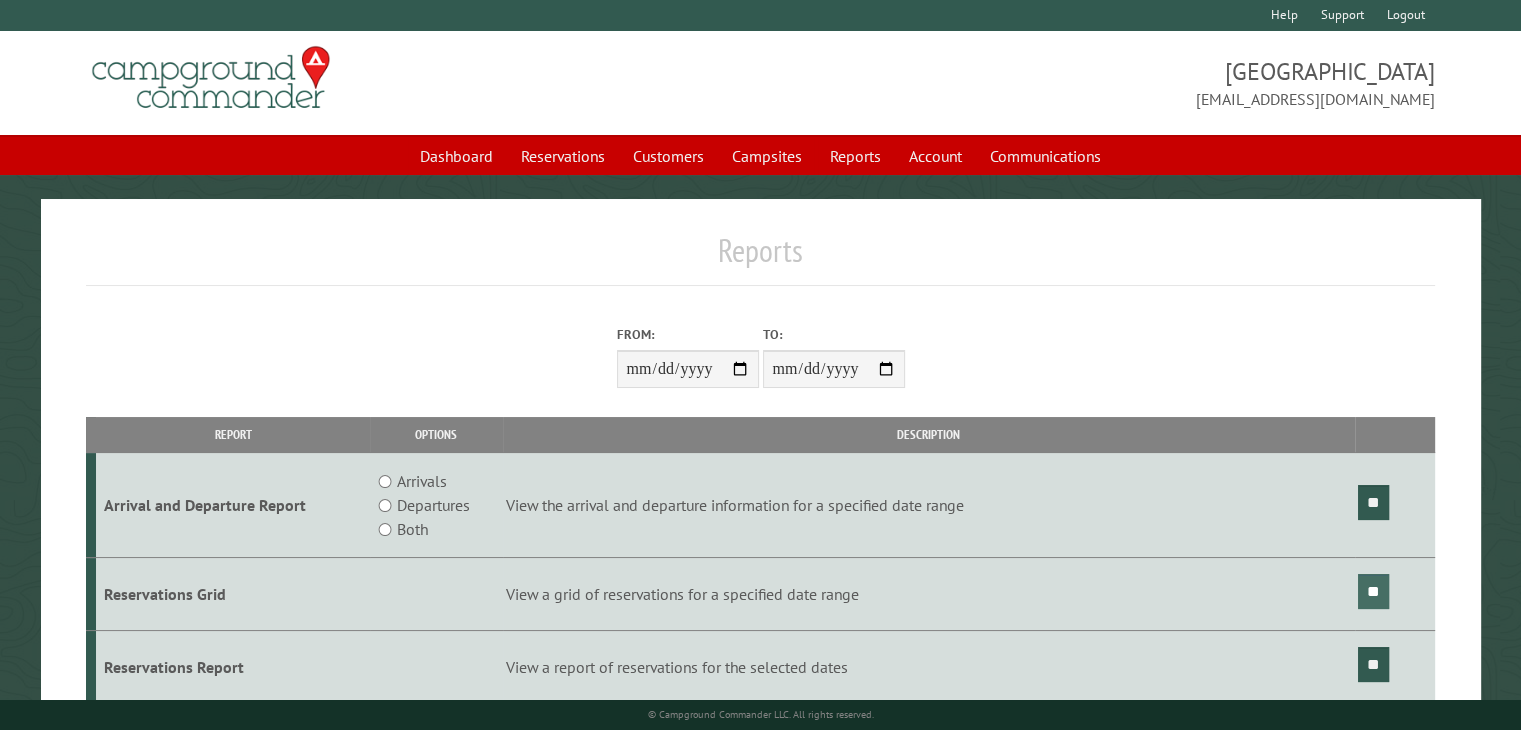click on "**" at bounding box center (1373, 591) 